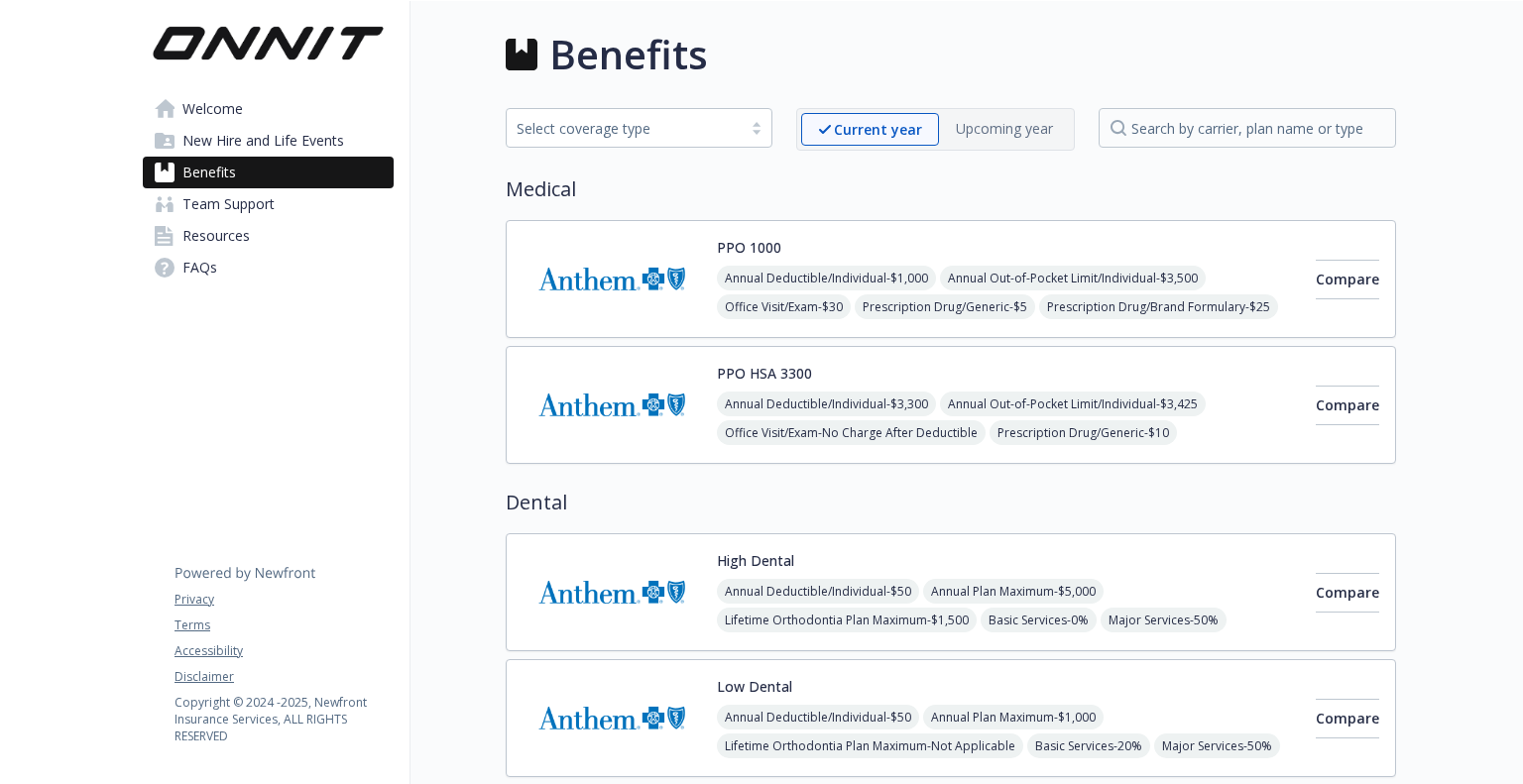 scroll, scrollTop: 0, scrollLeft: 0, axis: both 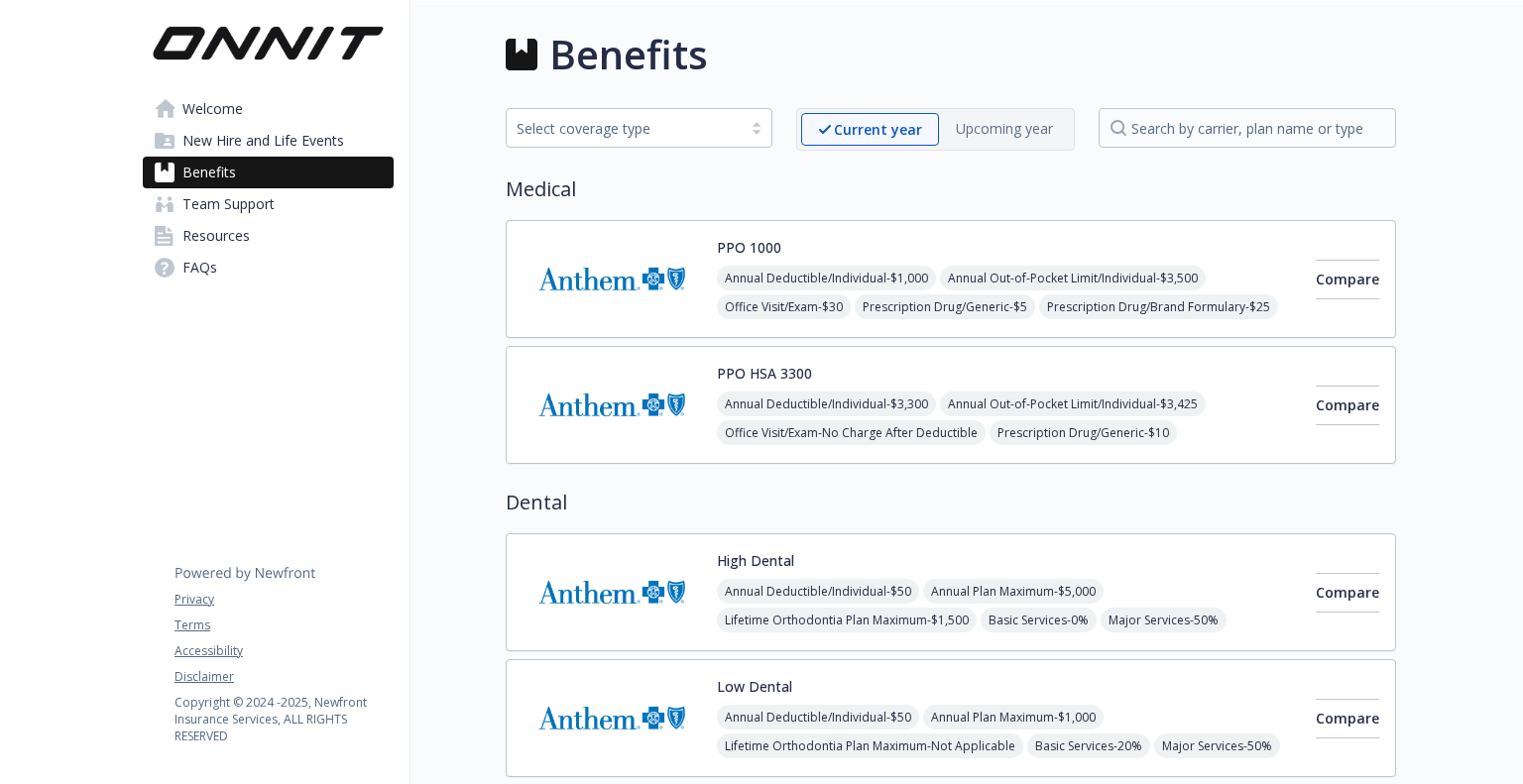 click on "PPO HSA 3300" at bounding box center (764, 373) 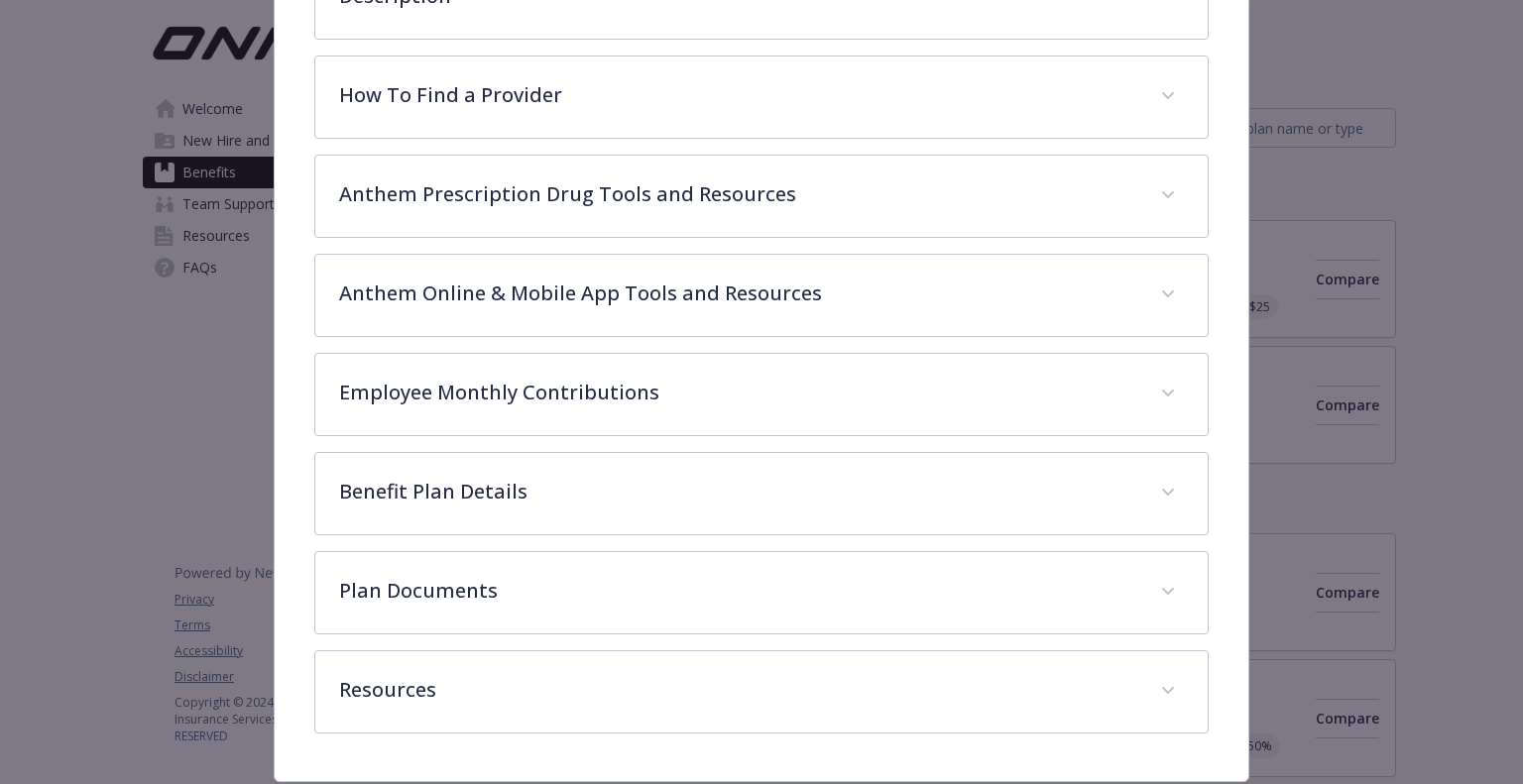 scroll, scrollTop: 727, scrollLeft: 0, axis: vertical 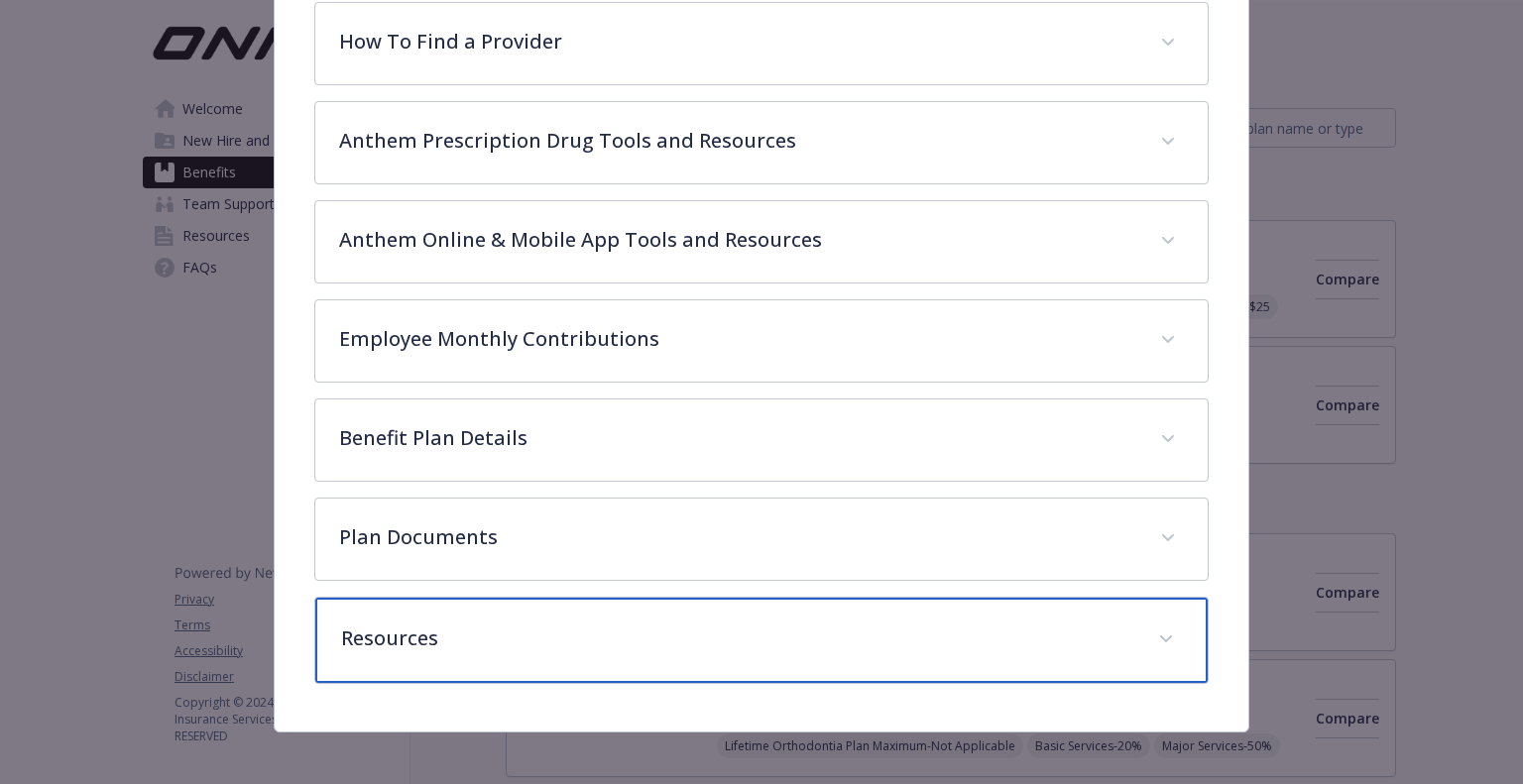 click on "Resources" at bounding box center [737, 638] 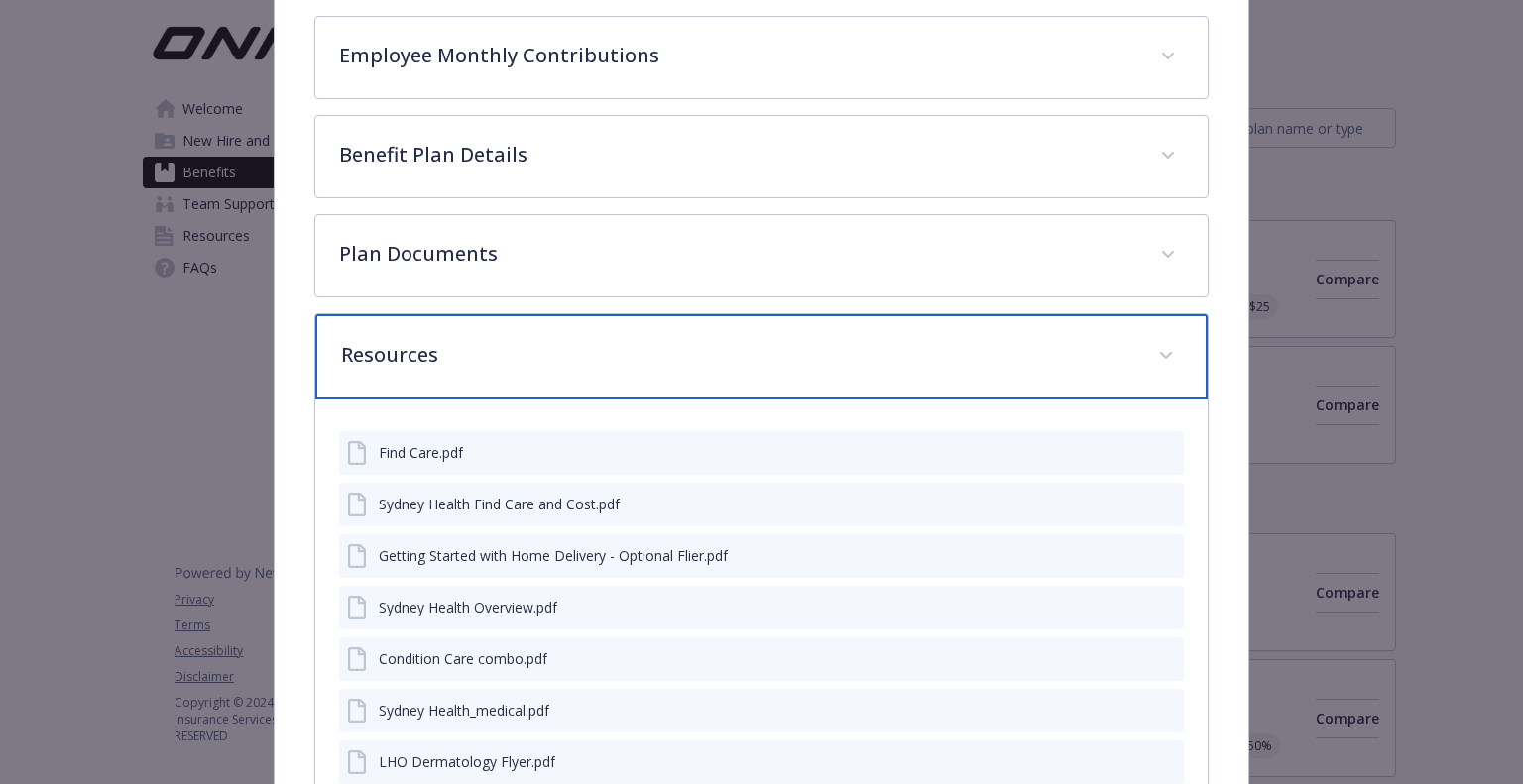 scroll, scrollTop: 925, scrollLeft: 0, axis: vertical 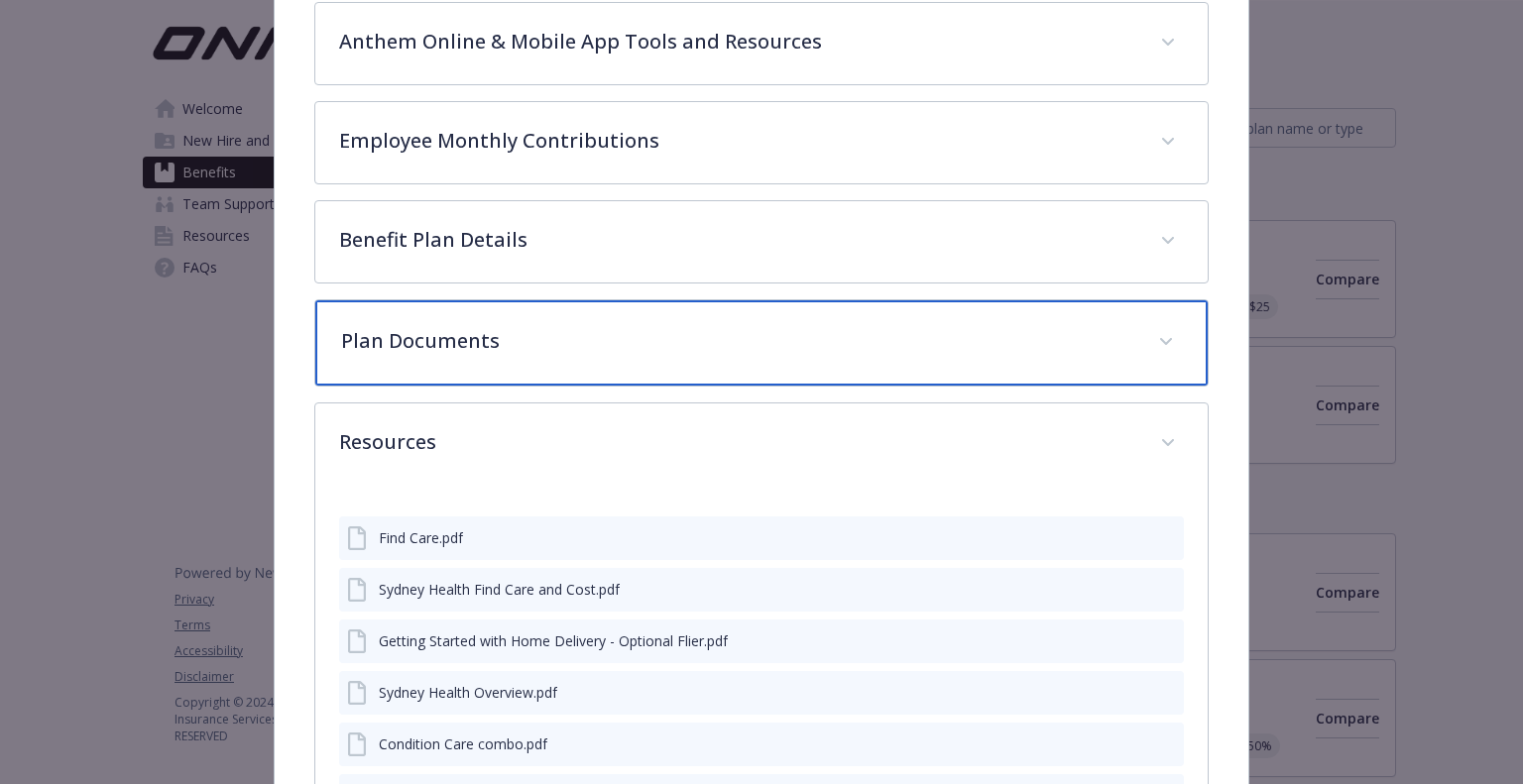 click on "Plan Documents" at bounding box center [737, 341] 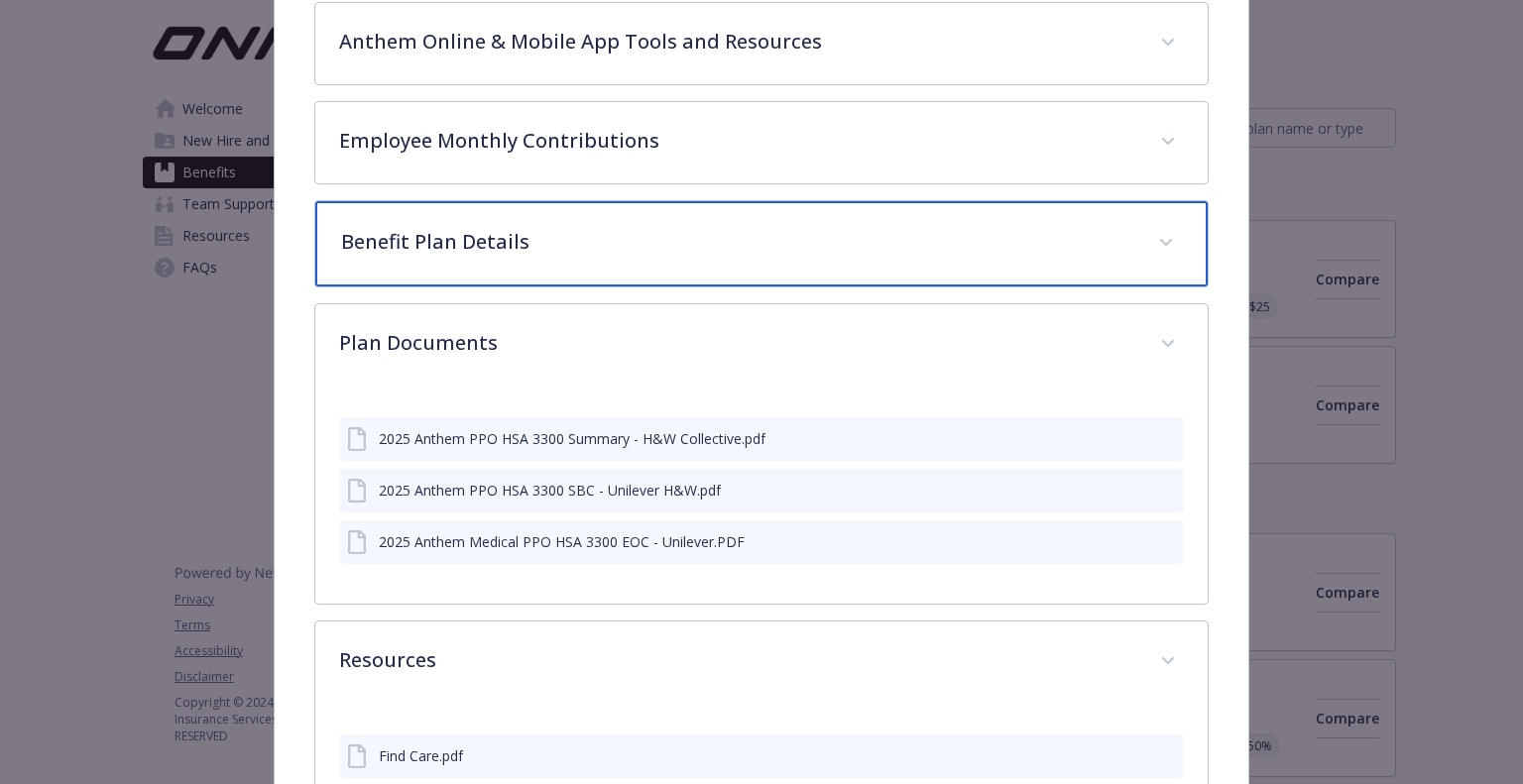 click on "Benefit Plan Details" at bounding box center [737, 242] 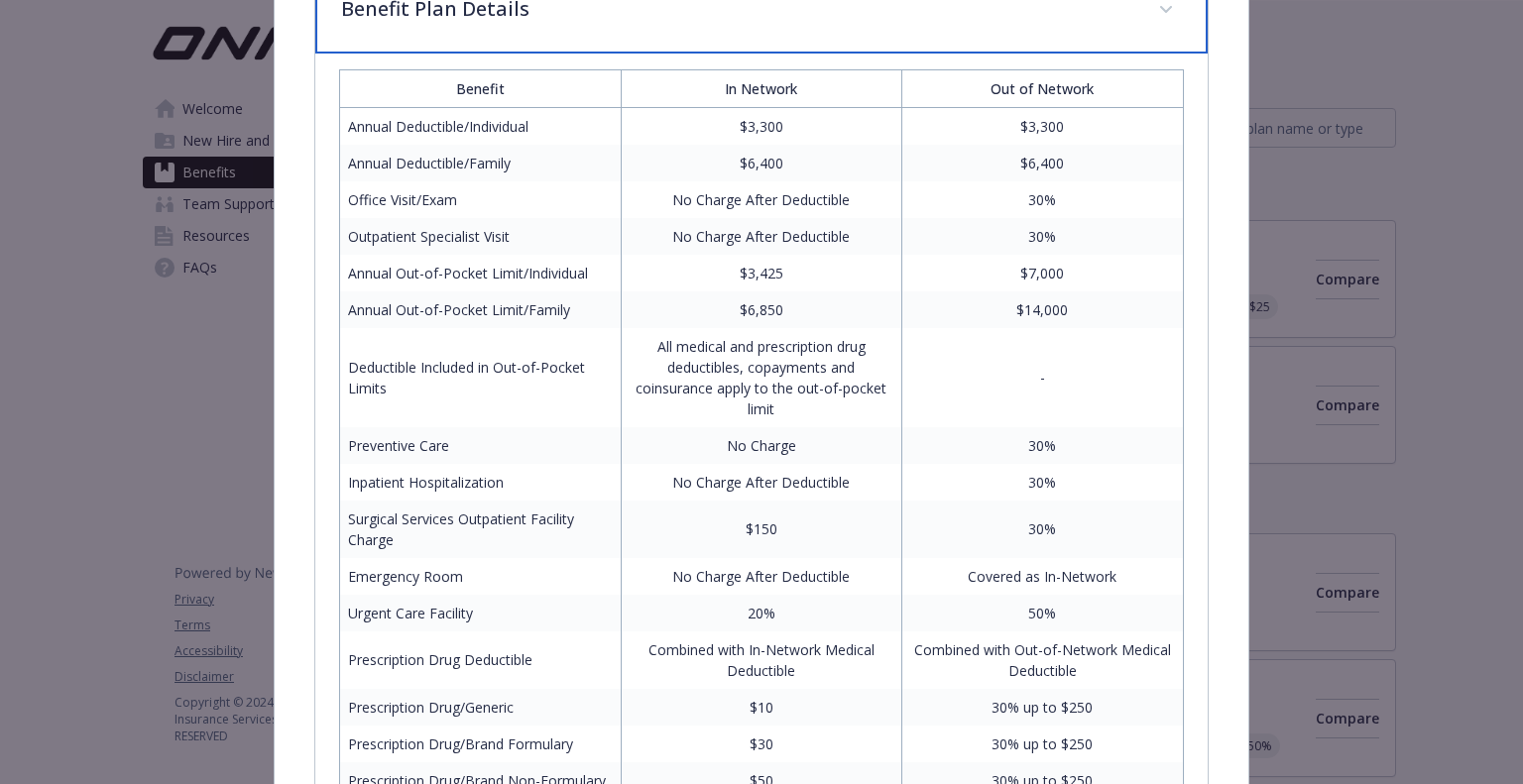 scroll, scrollTop: 1123, scrollLeft: 0, axis: vertical 